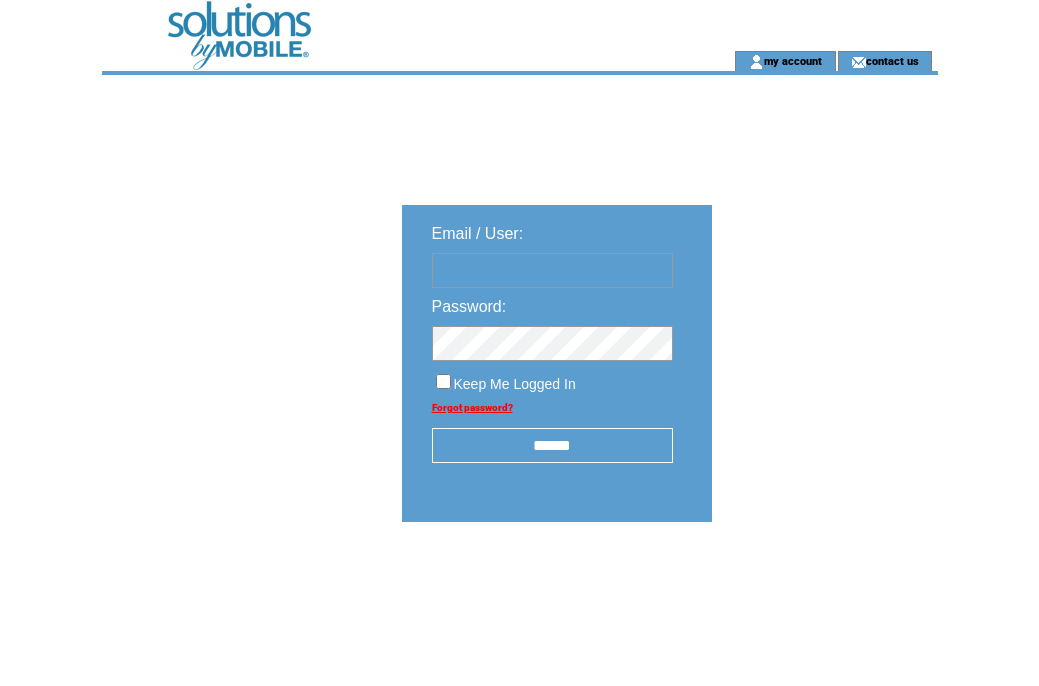 scroll, scrollTop: 0, scrollLeft: 0, axis: both 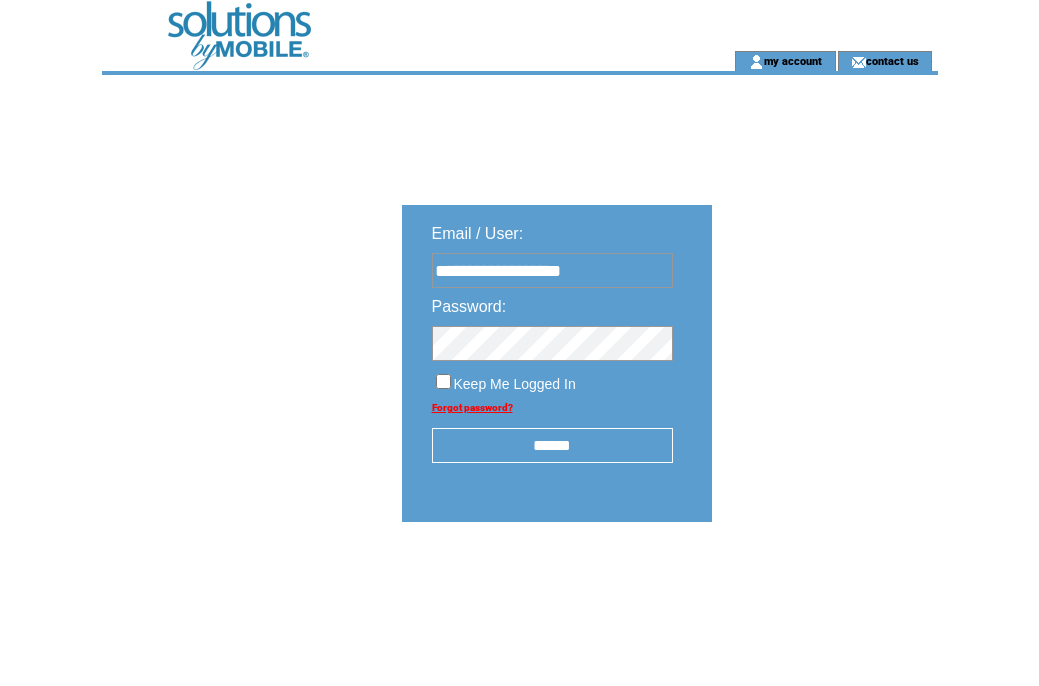 type on "**********" 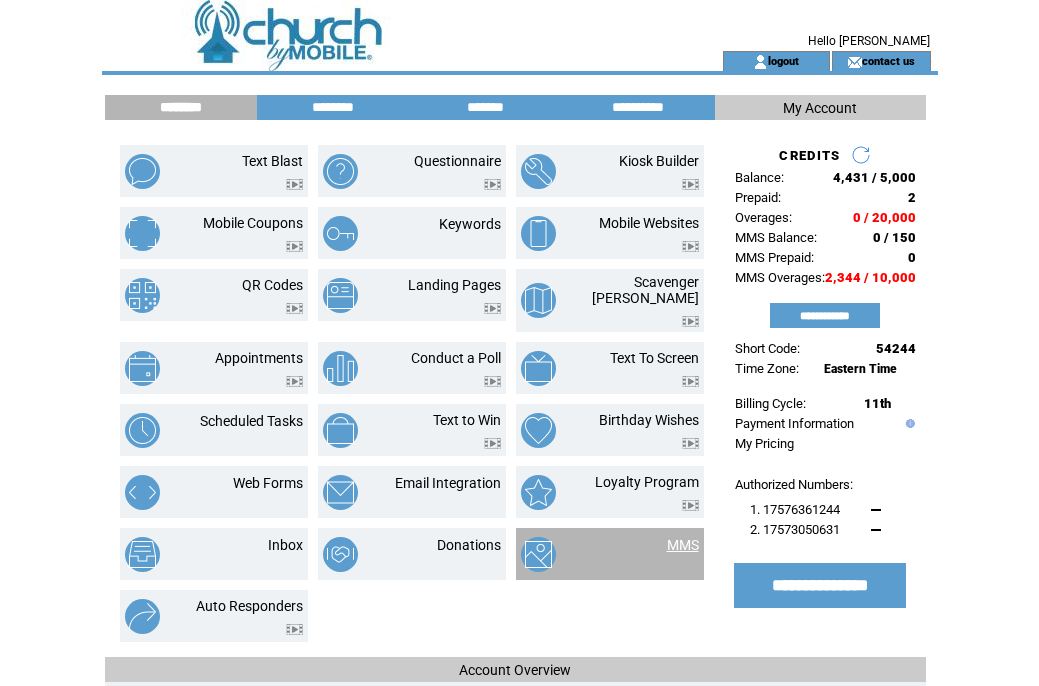 scroll, scrollTop: 0, scrollLeft: 0, axis: both 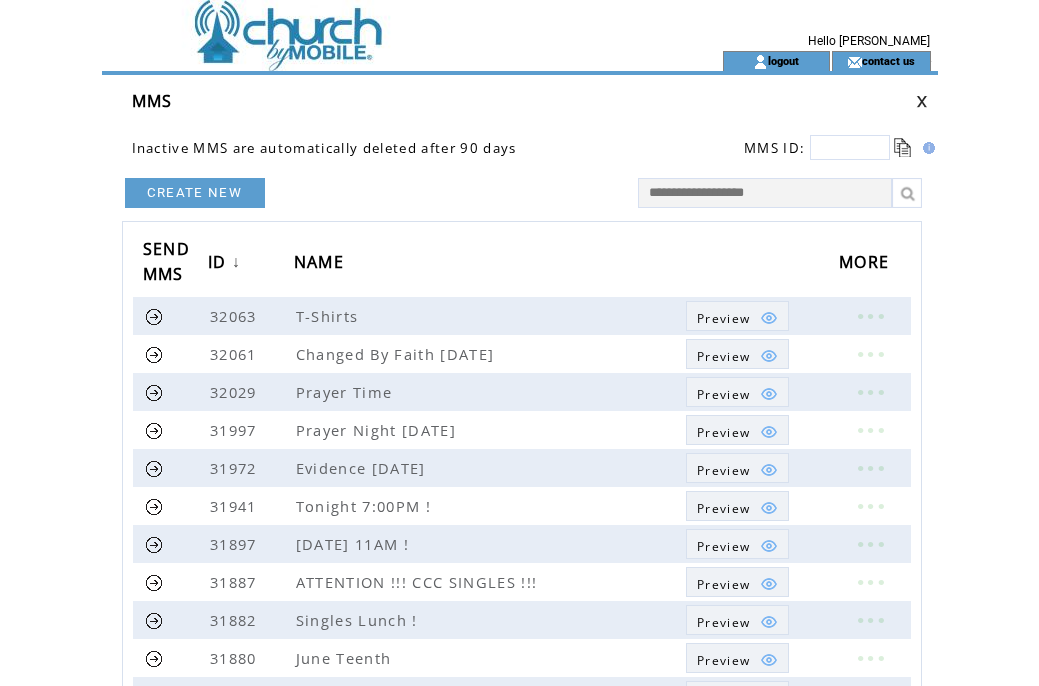 click on "CREATE NEW" at bounding box center [195, 193] 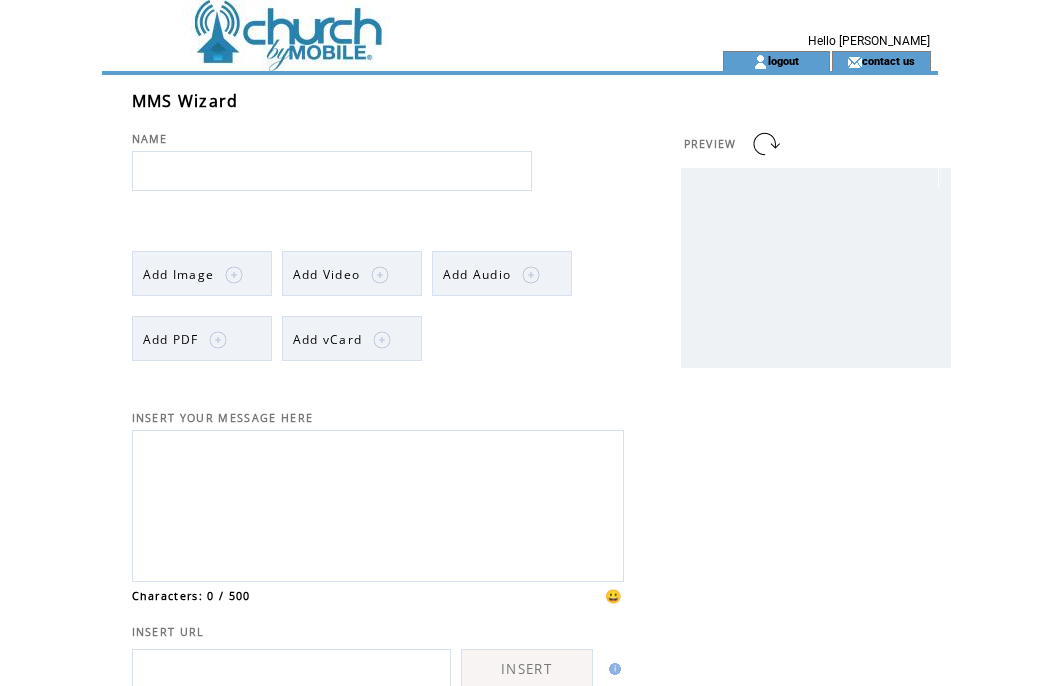 scroll, scrollTop: 0, scrollLeft: 0, axis: both 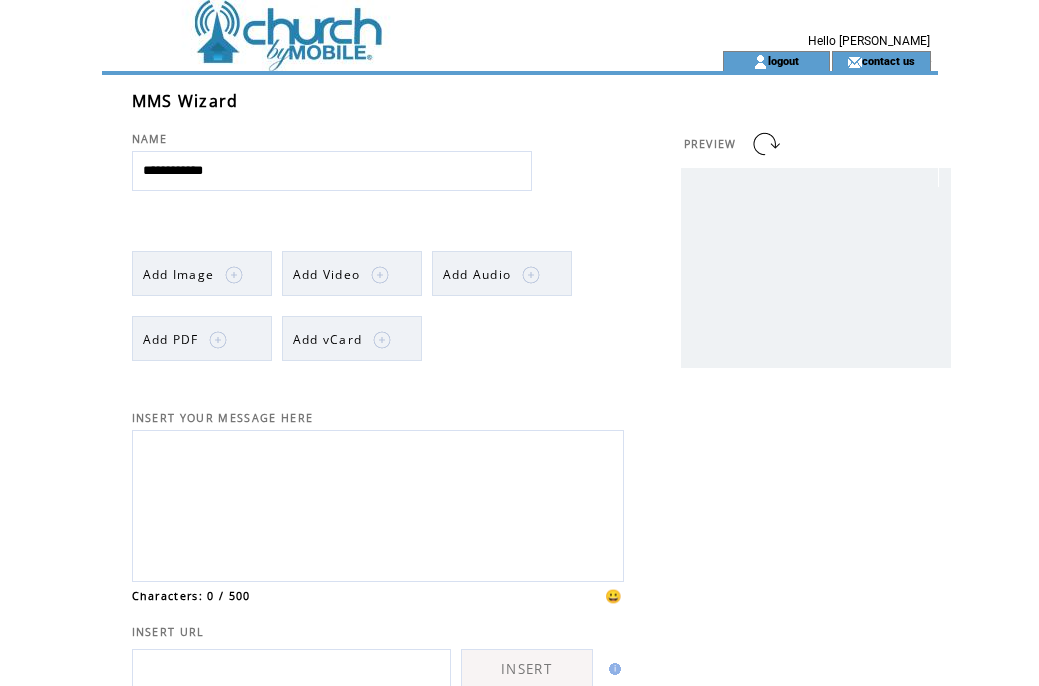 type on "**********" 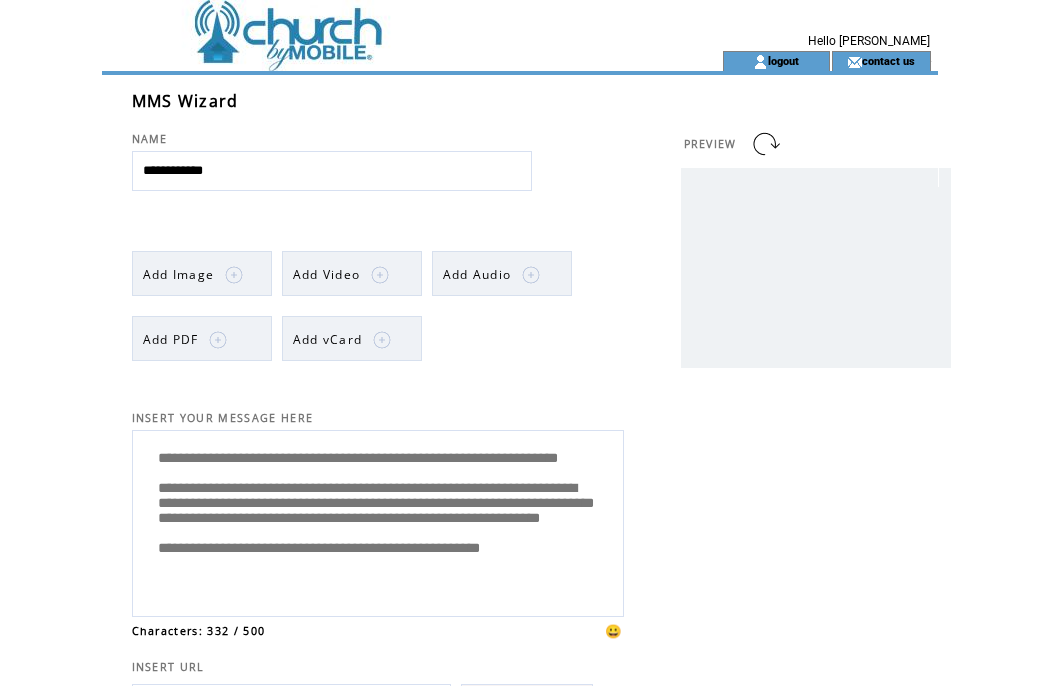 scroll, scrollTop: 105, scrollLeft: 0, axis: vertical 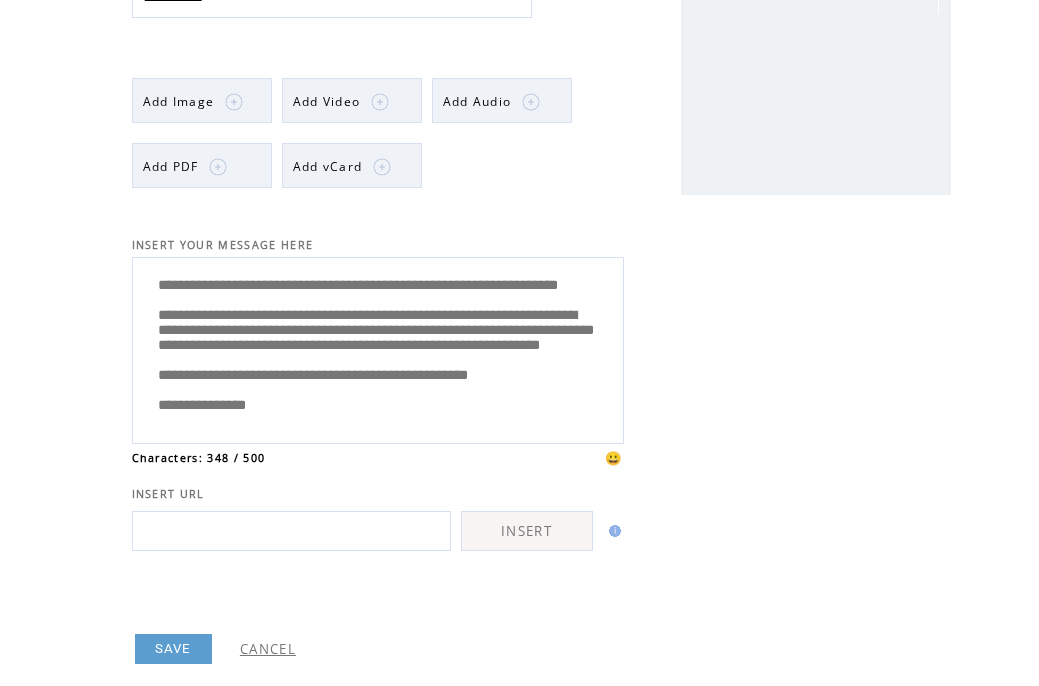 type on "**********" 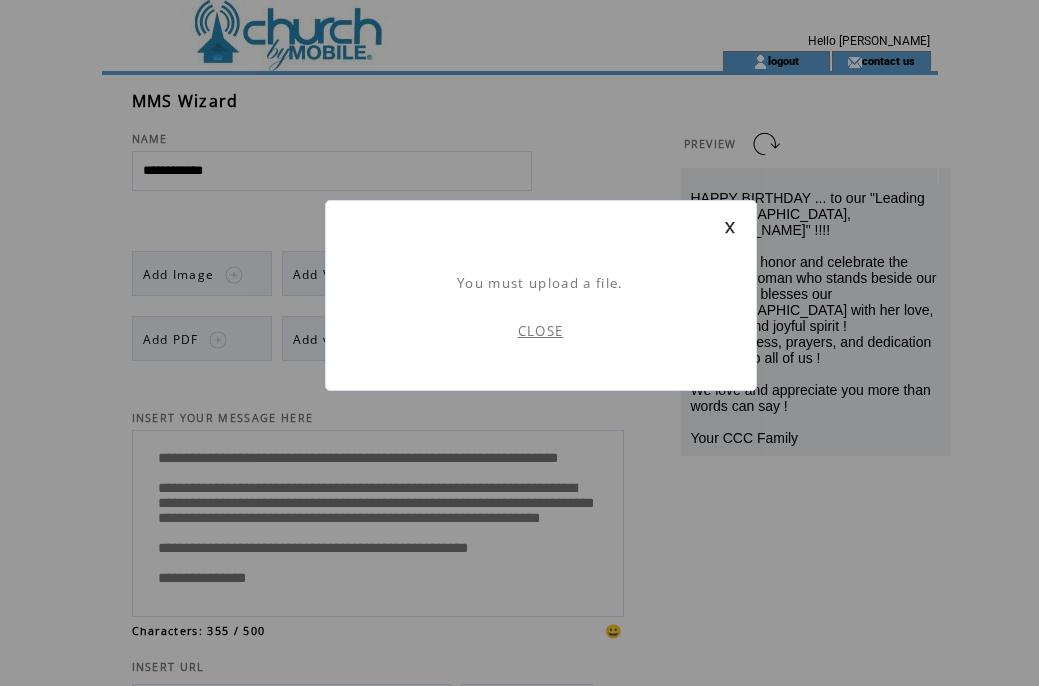 scroll, scrollTop: 1, scrollLeft: 0, axis: vertical 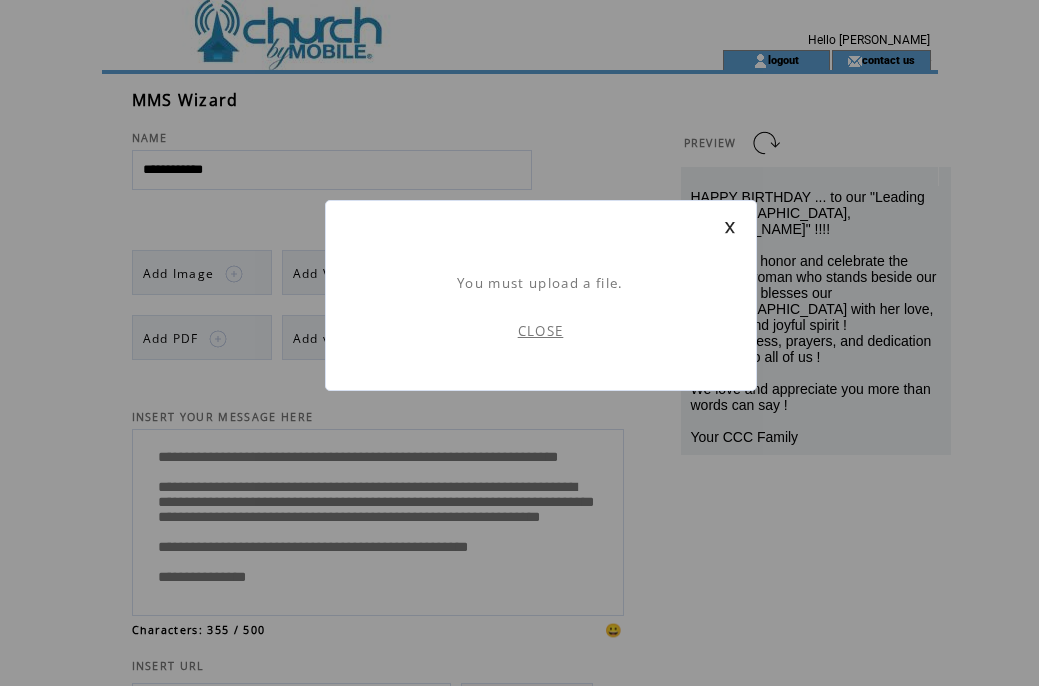 click at bounding box center (730, 227) 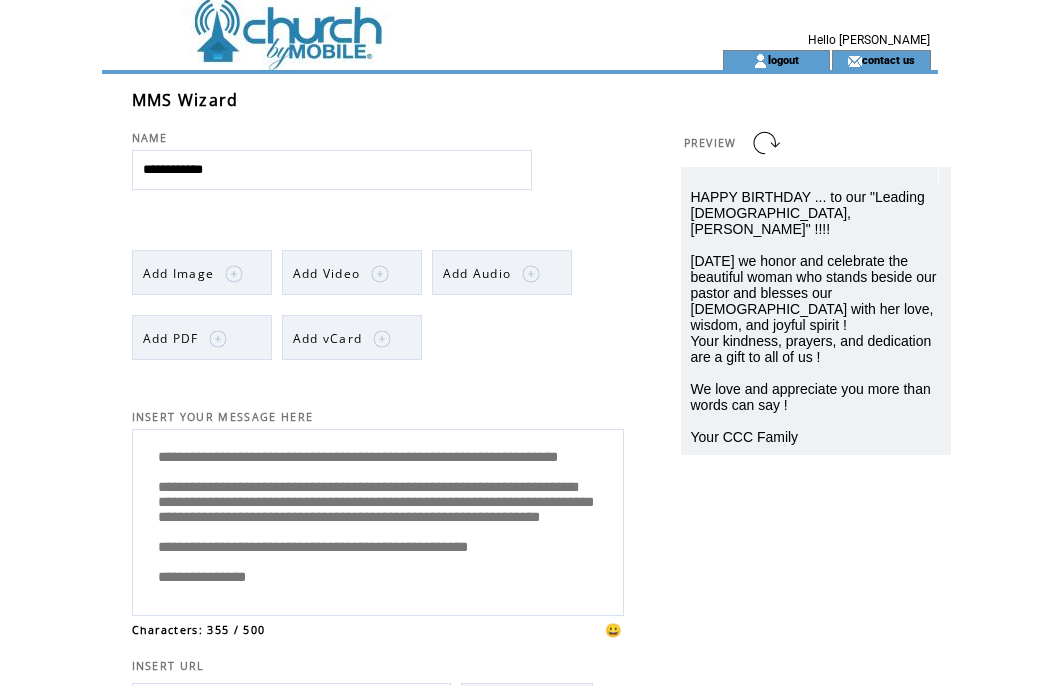 scroll, scrollTop: 0, scrollLeft: 0, axis: both 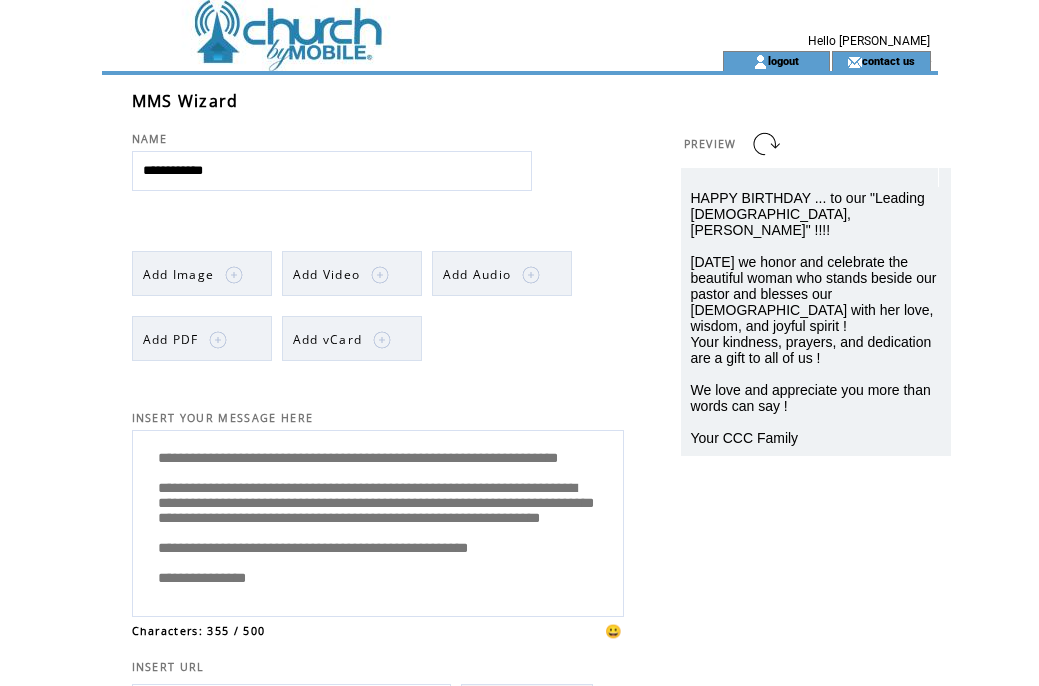 click on "Add Image" at bounding box center (179, 274) 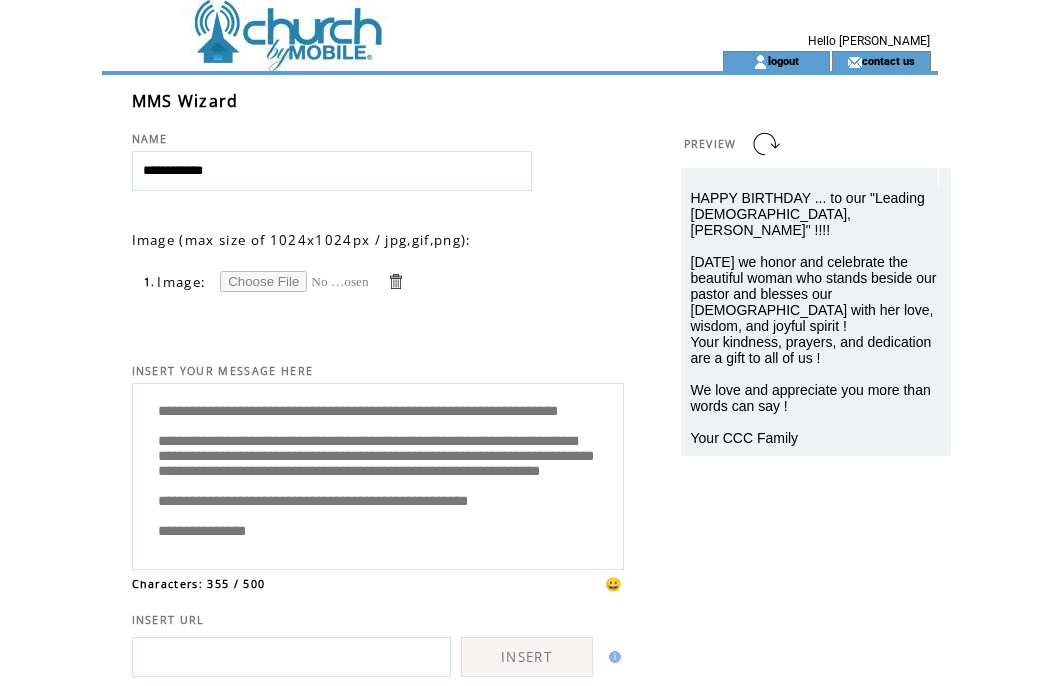 scroll, scrollTop: 0, scrollLeft: 0, axis: both 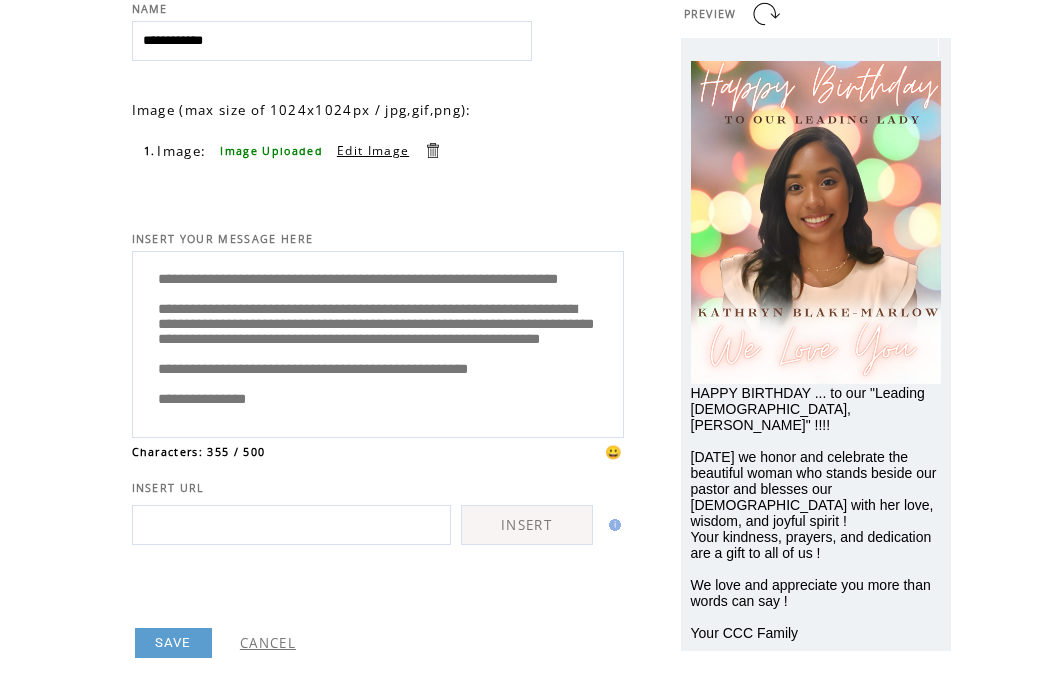 click on "SAVE" at bounding box center [173, 643] 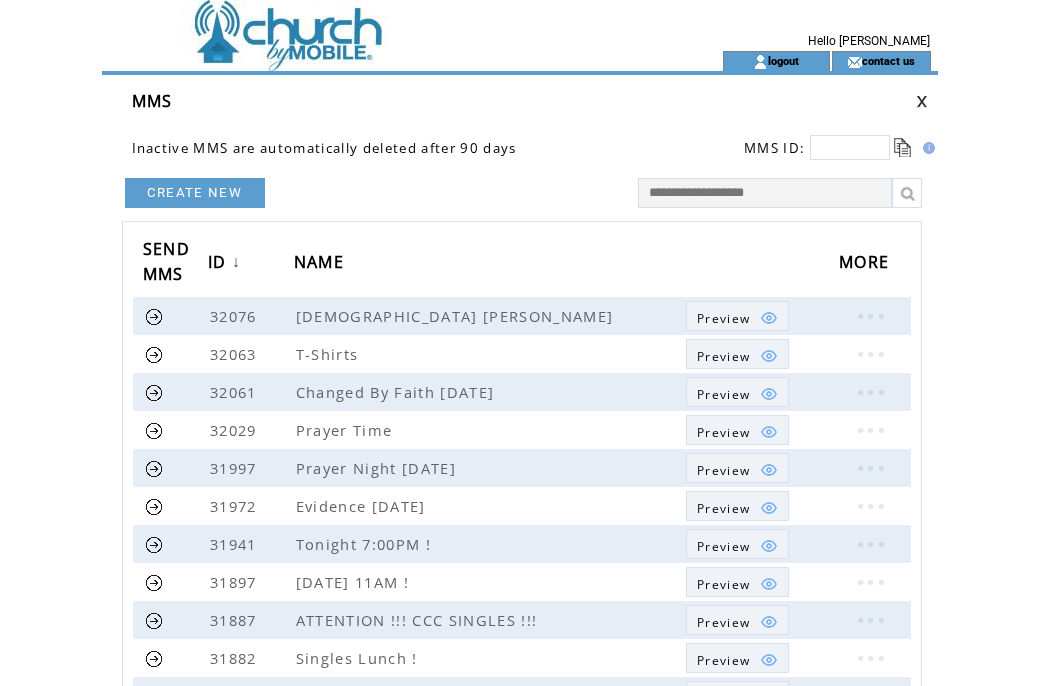 scroll, scrollTop: 0, scrollLeft: 0, axis: both 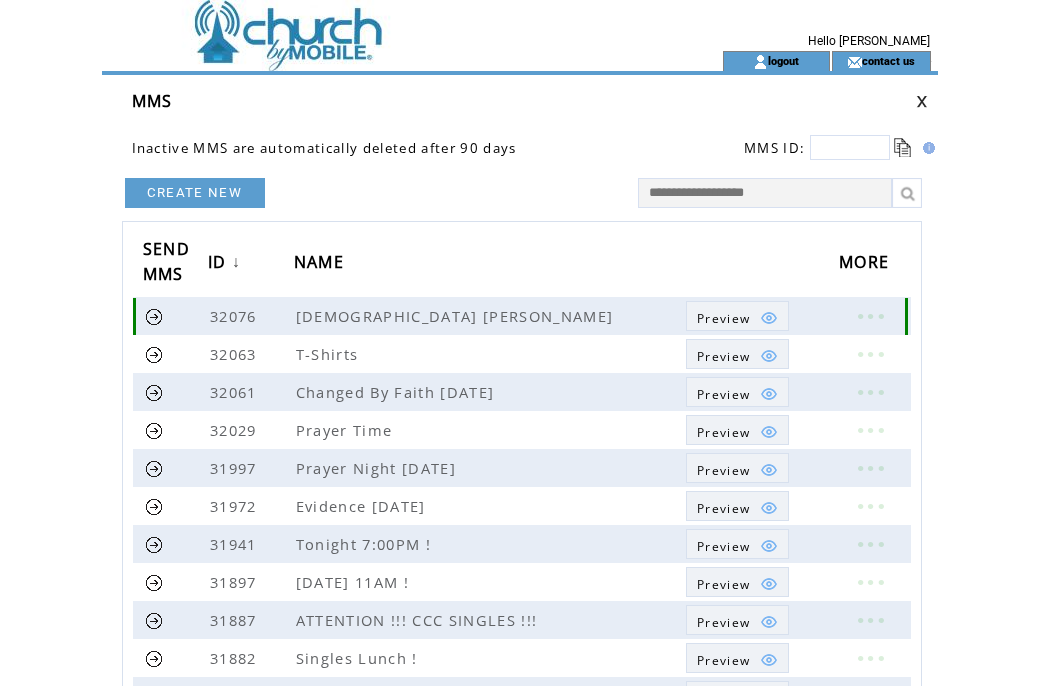 click at bounding box center [154, 316] 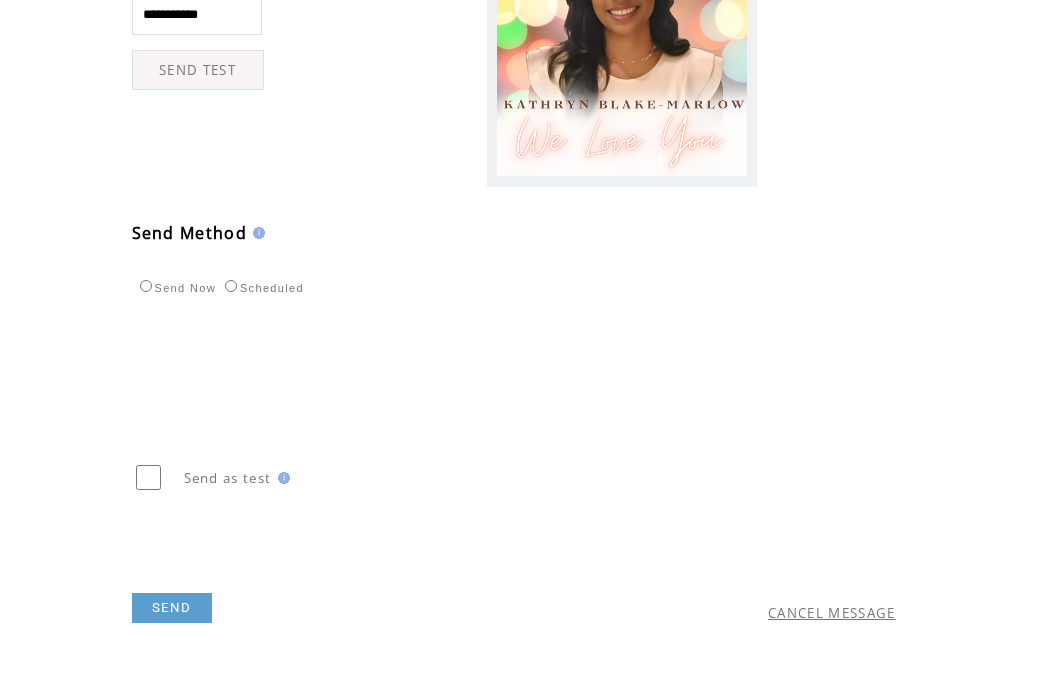 scroll, scrollTop: 604, scrollLeft: 0, axis: vertical 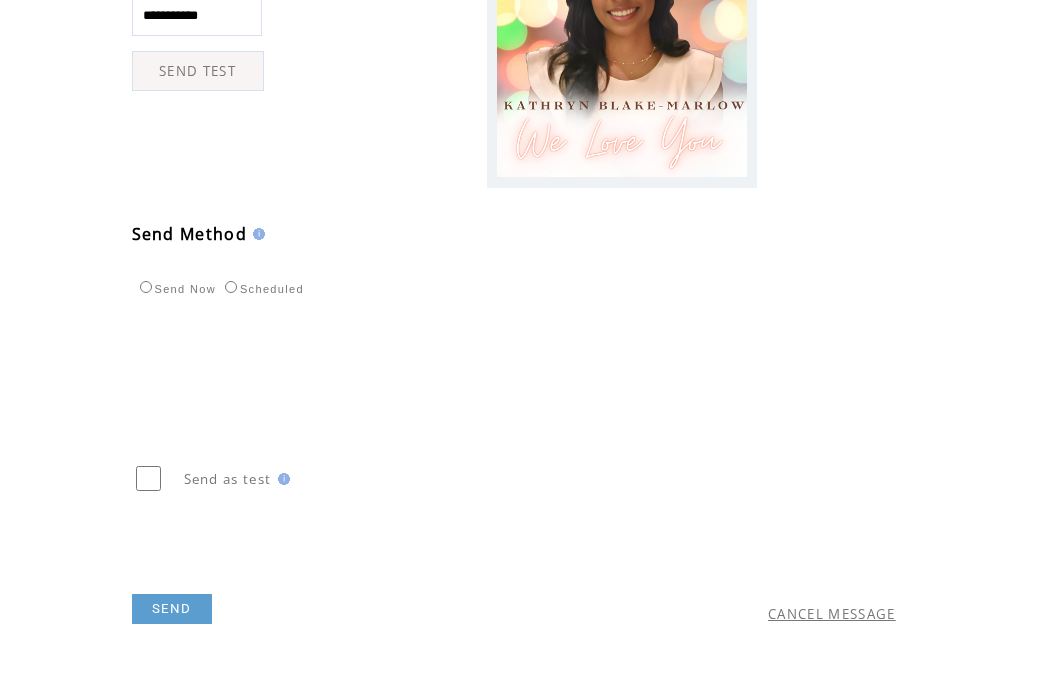 click on "SEND" at bounding box center [172, 609] 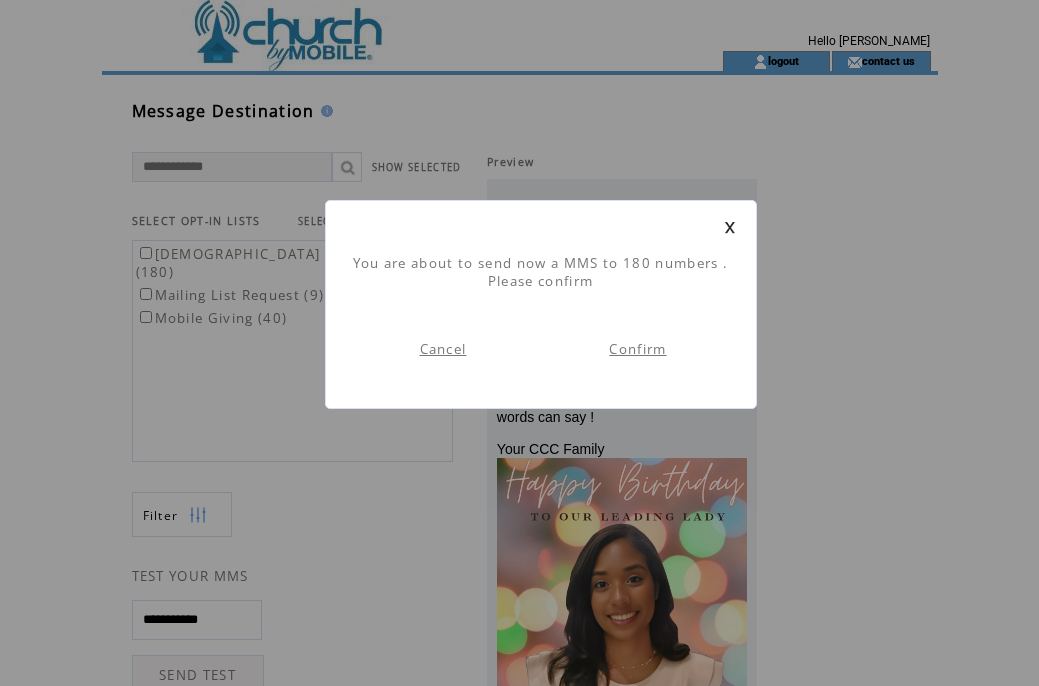 scroll, scrollTop: 1, scrollLeft: 0, axis: vertical 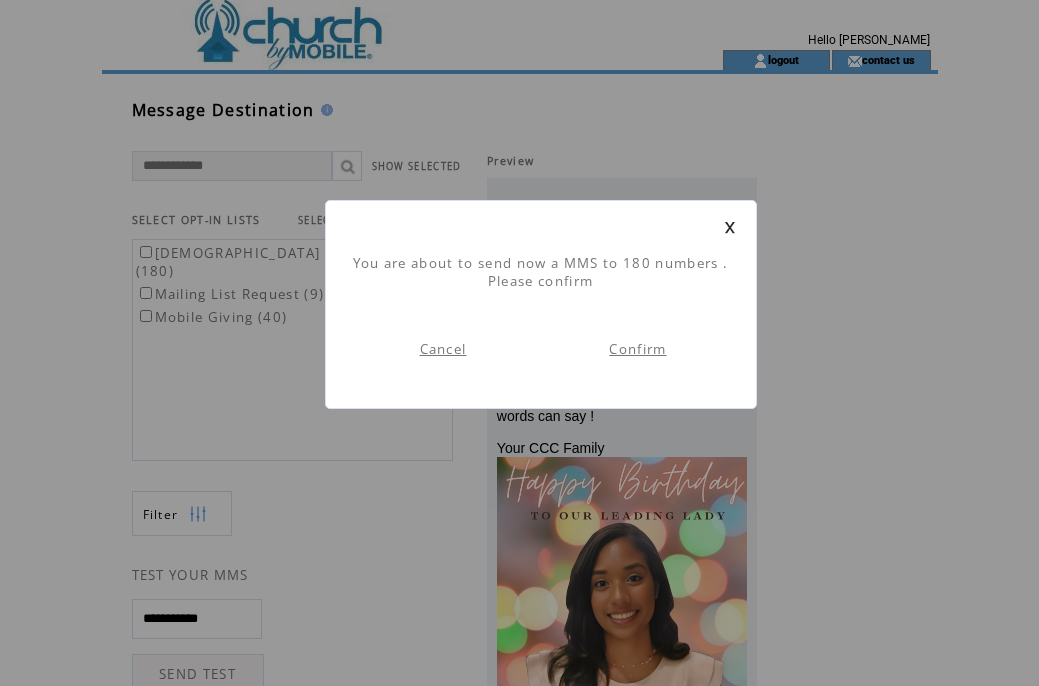 click on "Confirm" at bounding box center (637, 349) 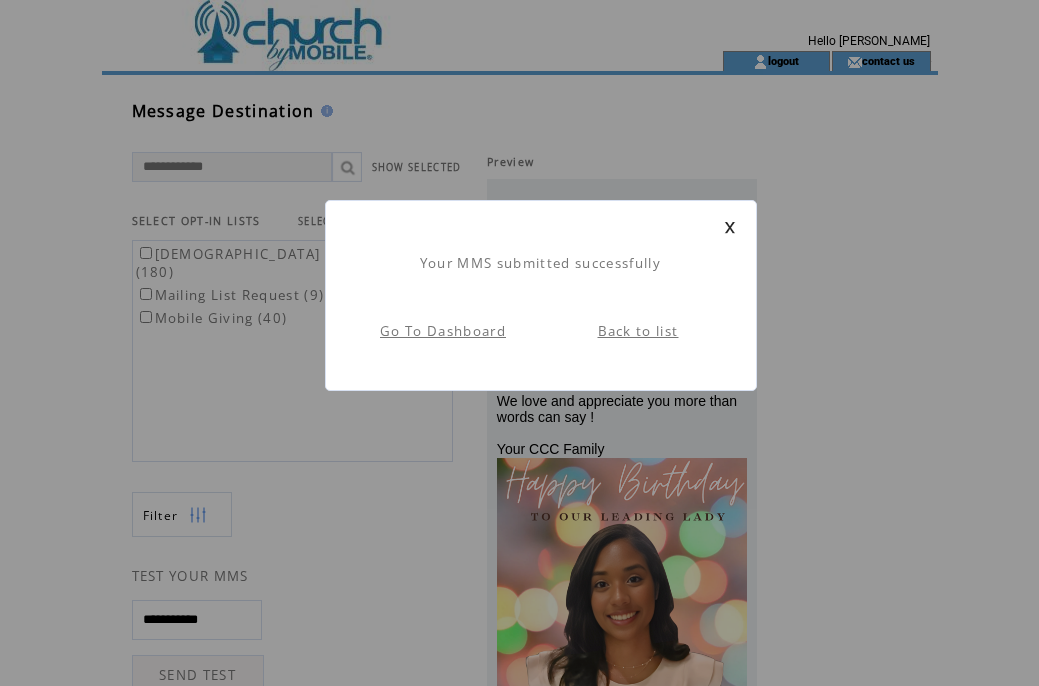 scroll, scrollTop: 1, scrollLeft: 0, axis: vertical 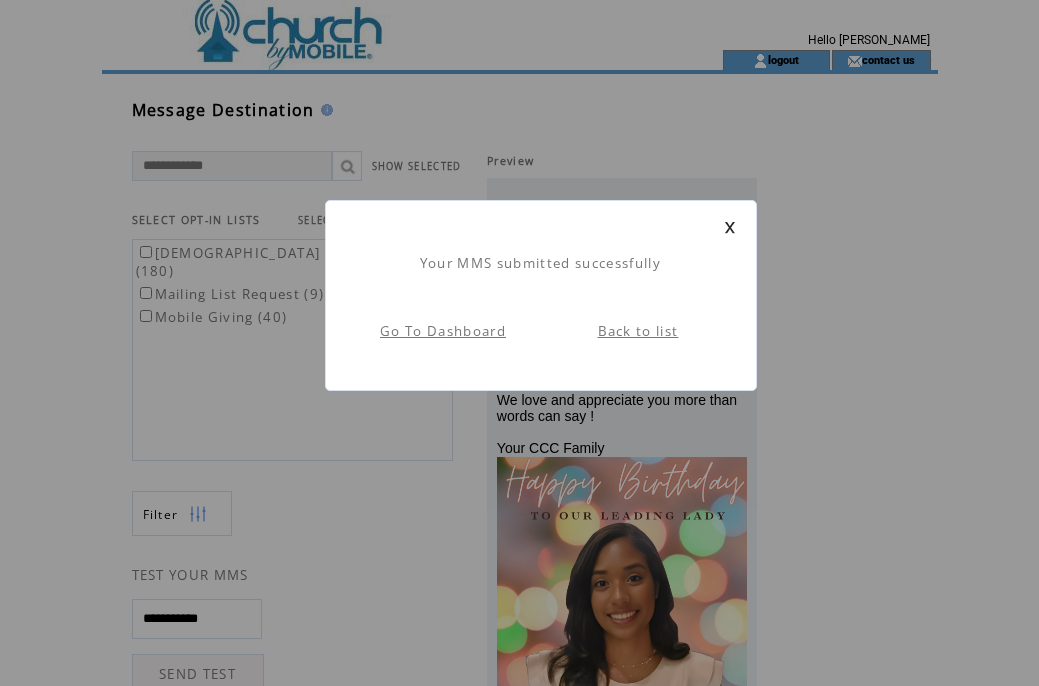 click at bounding box center [730, 227] 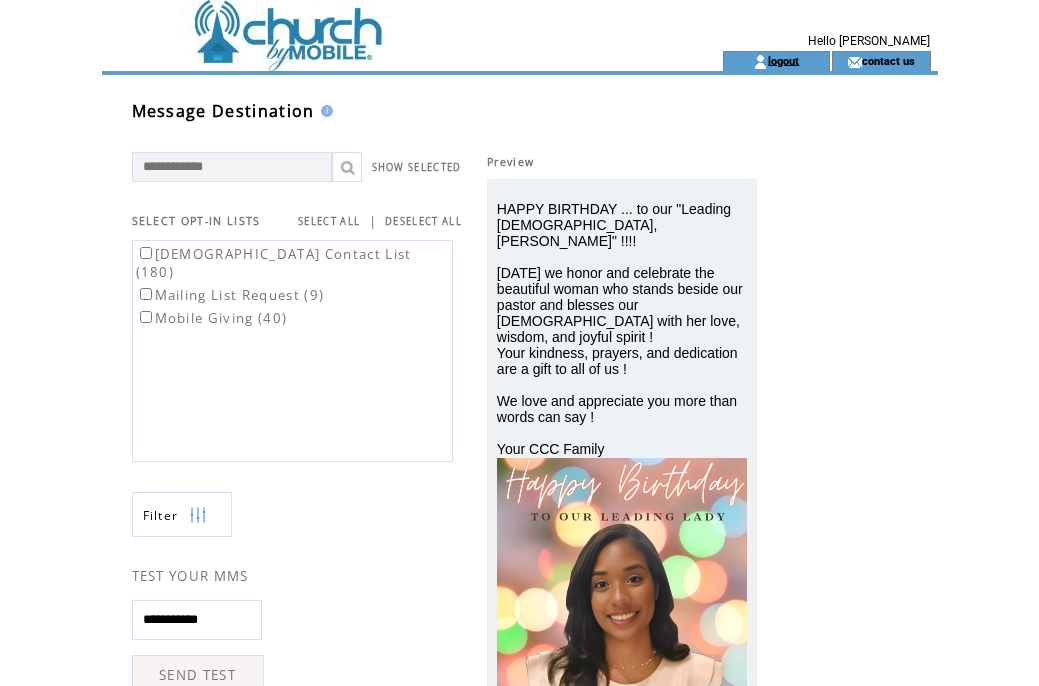 click on "logout" at bounding box center [783, 60] 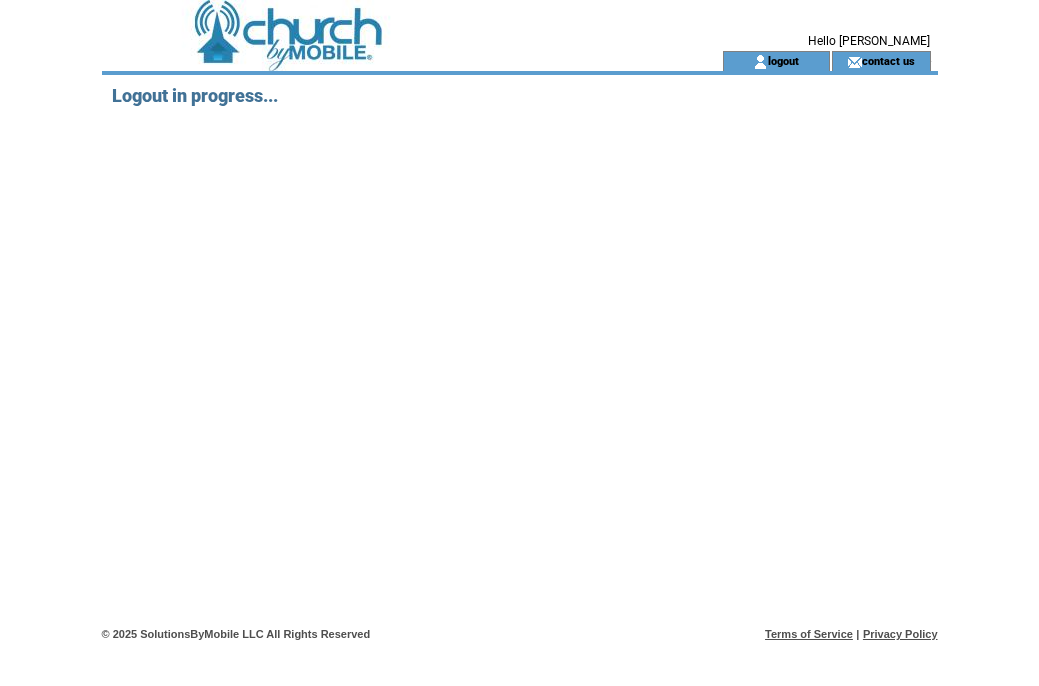 scroll, scrollTop: 0, scrollLeft: 0, axis: both 